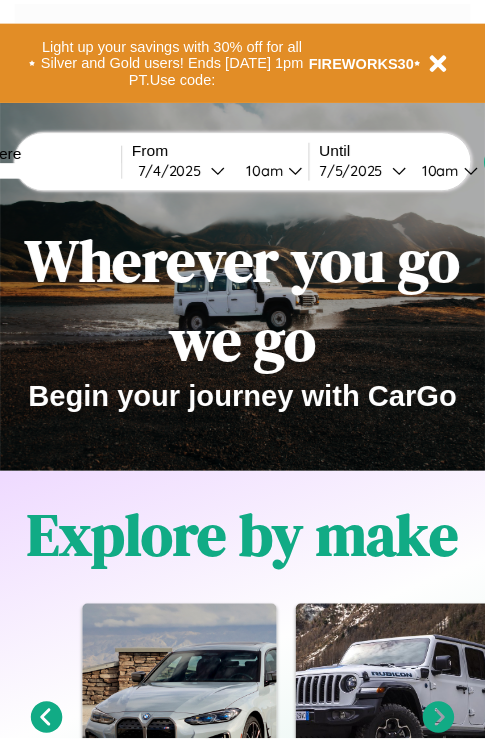 scroll, scrollTop: 0, scrollLeft: 0, axis: both 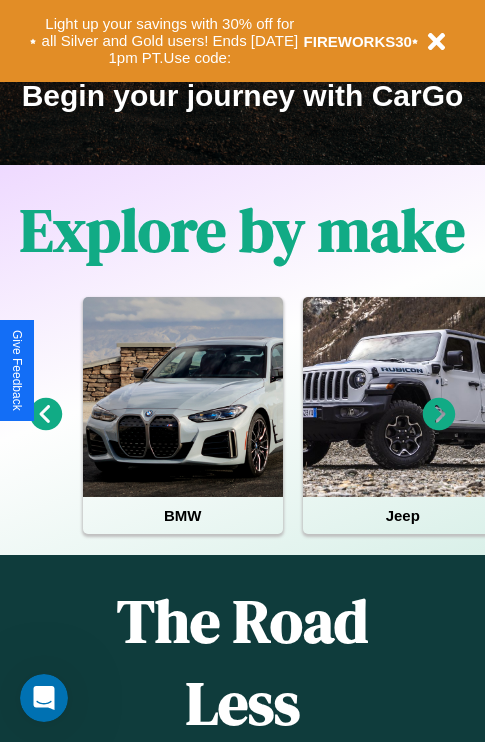 click 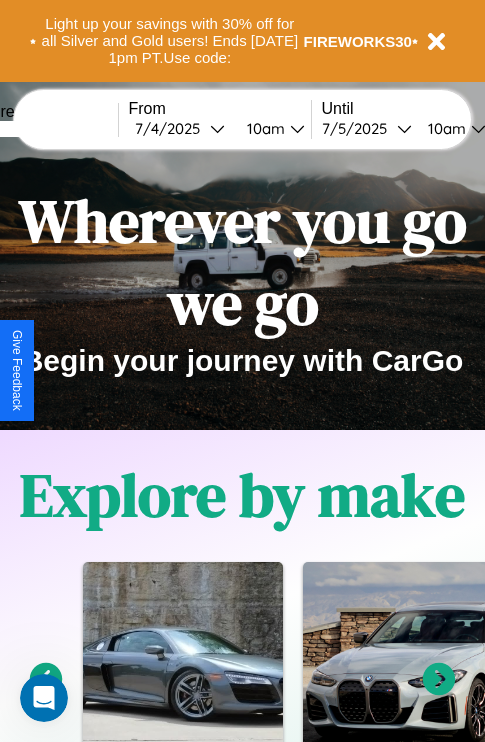 scroll, scrollTop: 0, scrollLeft: 0, axis: both 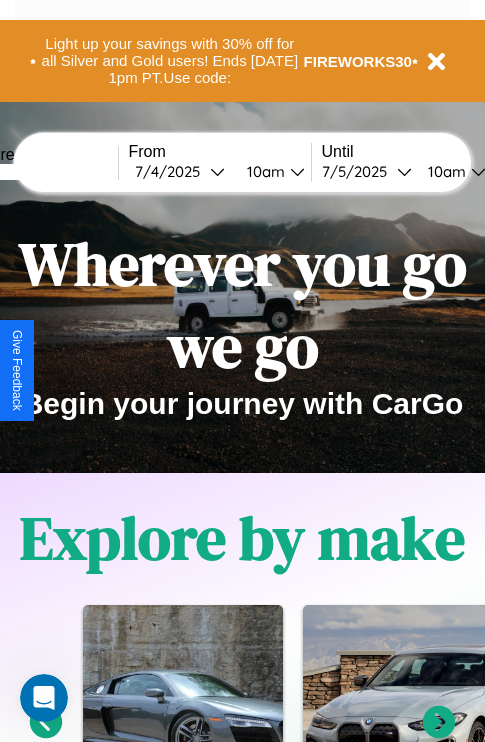 click at bounding box center (43, 172) 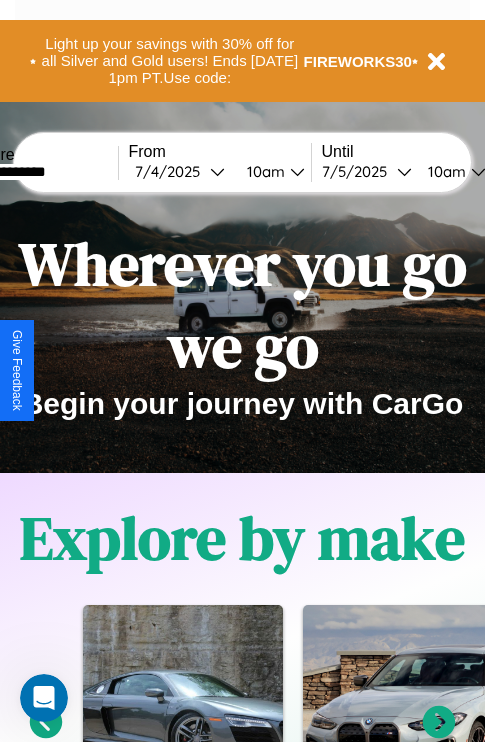 type on "**********" 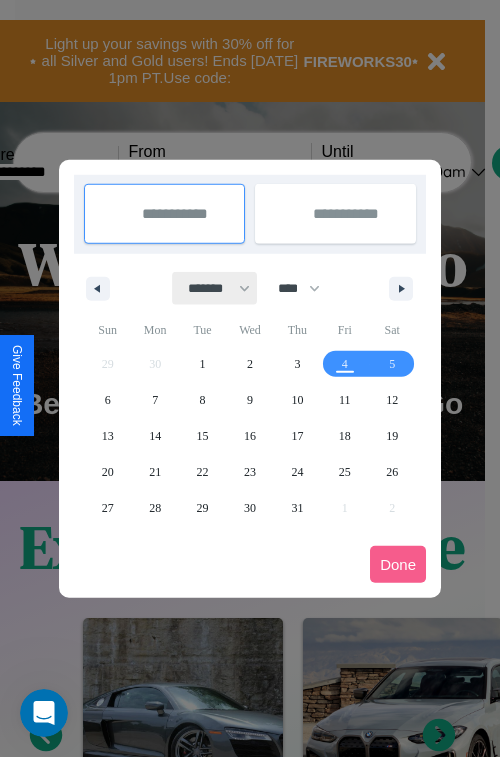 click on "******* ******** ***** ***** *** **** **** ****** ********* ******* ******** ********" at bounding box center (215, 288) 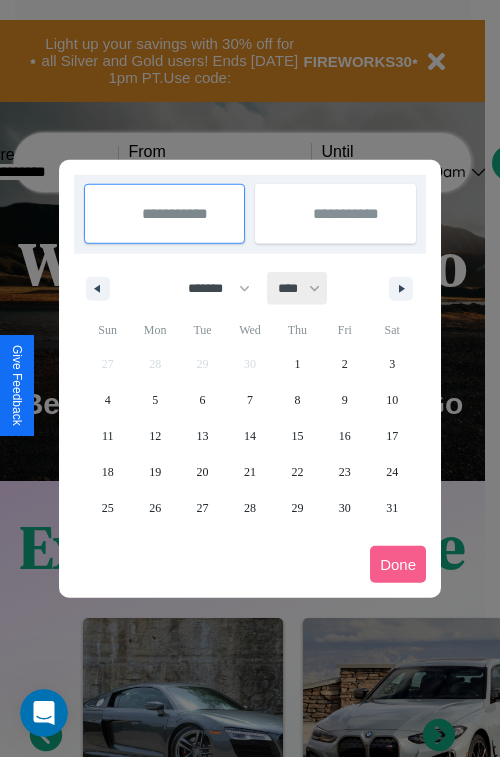 click on "**** **** **** **** **** **** **** **** **** **** **** **** **** **** **** **** **** **** **** **** **** **** **** **** **** **** **** **** **** **** **** **** **** **** **** **** **** **** **** **** **** **** **** **** **** **** **** **** **** **** **** **** **** **** **** **** **** **** **** **** **** **** **** **** **** **** **** **** **** **** **** **** **** **** **** **** **** **** **** **** **** **** **** **** **** **** **** **** **** **** **** **** **** **** **** **** **** **** **** **** **** **** **** **** **** **** **** **** **** **** **** **** **** **** **** **** **** **** **** **** ****" at bounding box center (298, 288) 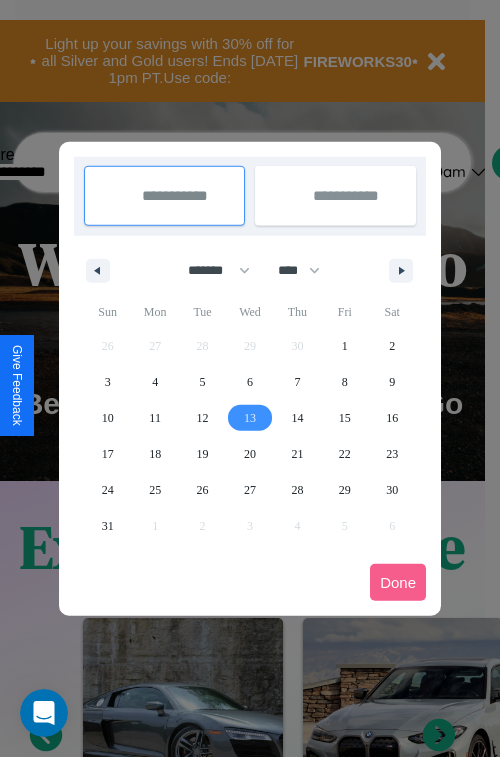 click on "13" at bounding box center (250, 418) 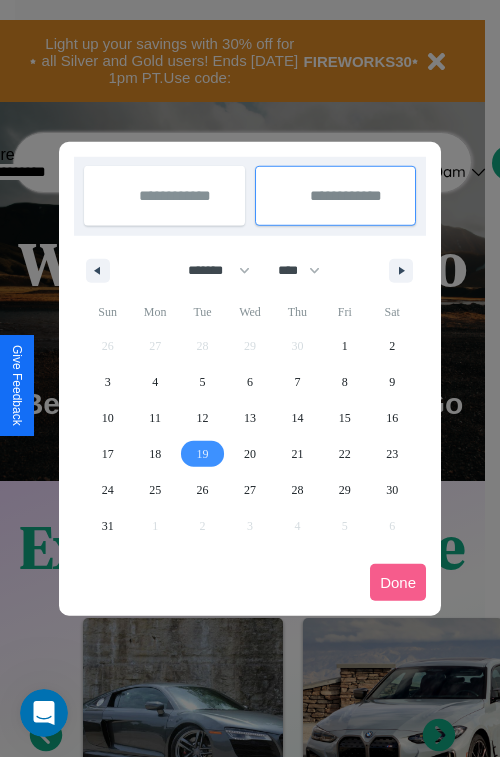 click on "19" at bounding box center [203, 454] 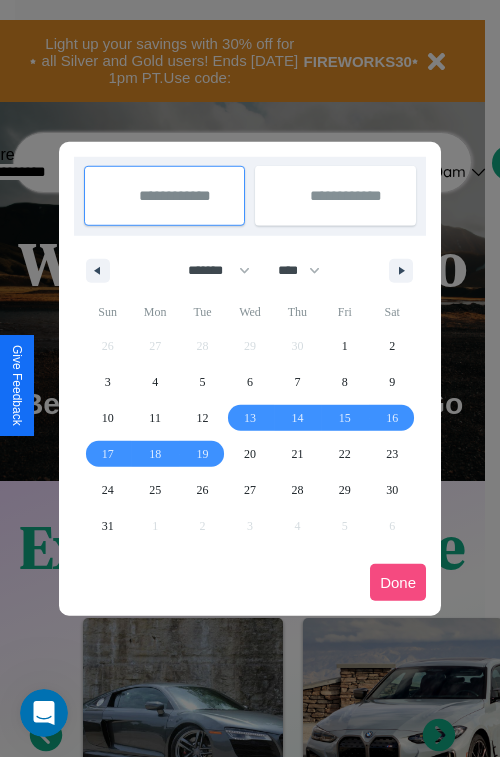 click on "Done" at bounding box center [398, 582] 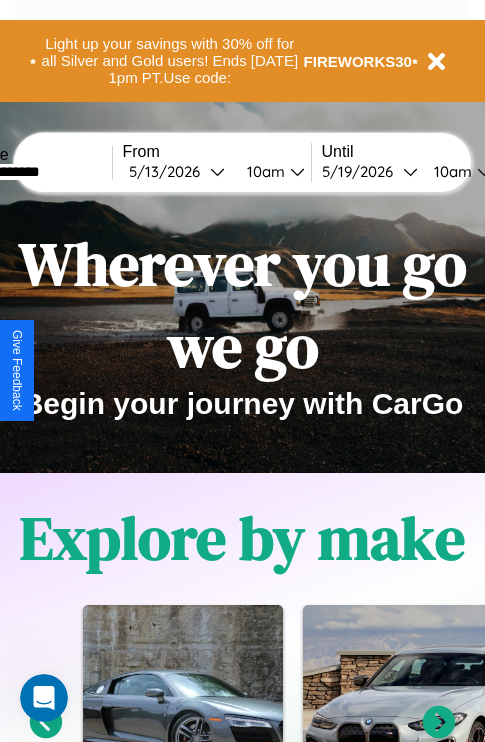 scroll, scrollTop: 0, scrollLeft: 74, axis: horizontal 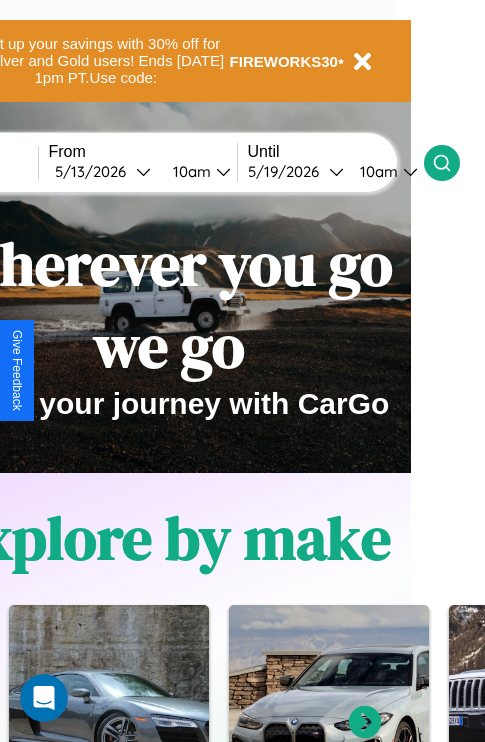 click 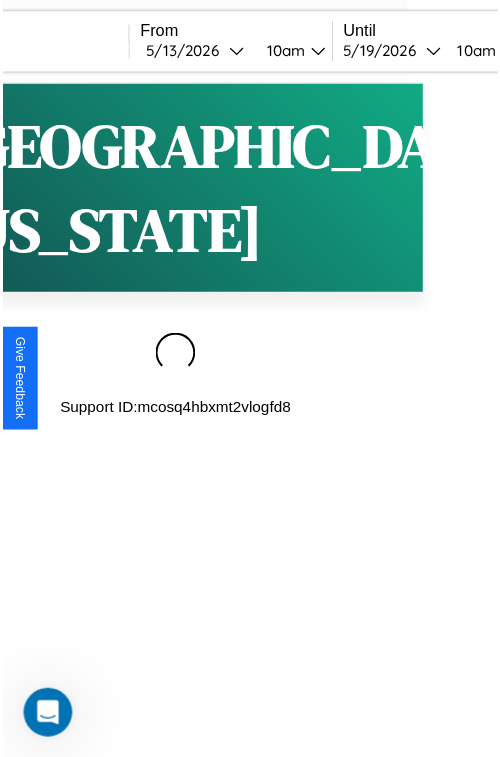 scroll, scrollTop: 0, scrollLeft: 0, axis: both 